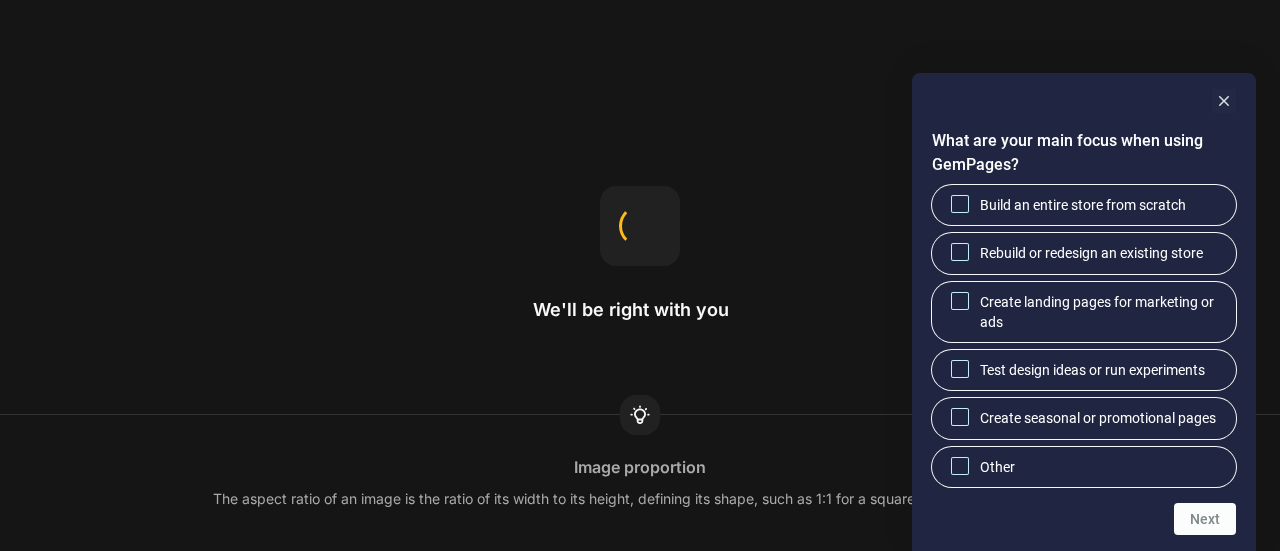 scroll, scrollTop: 0, scrollLeft: 0, axis: both 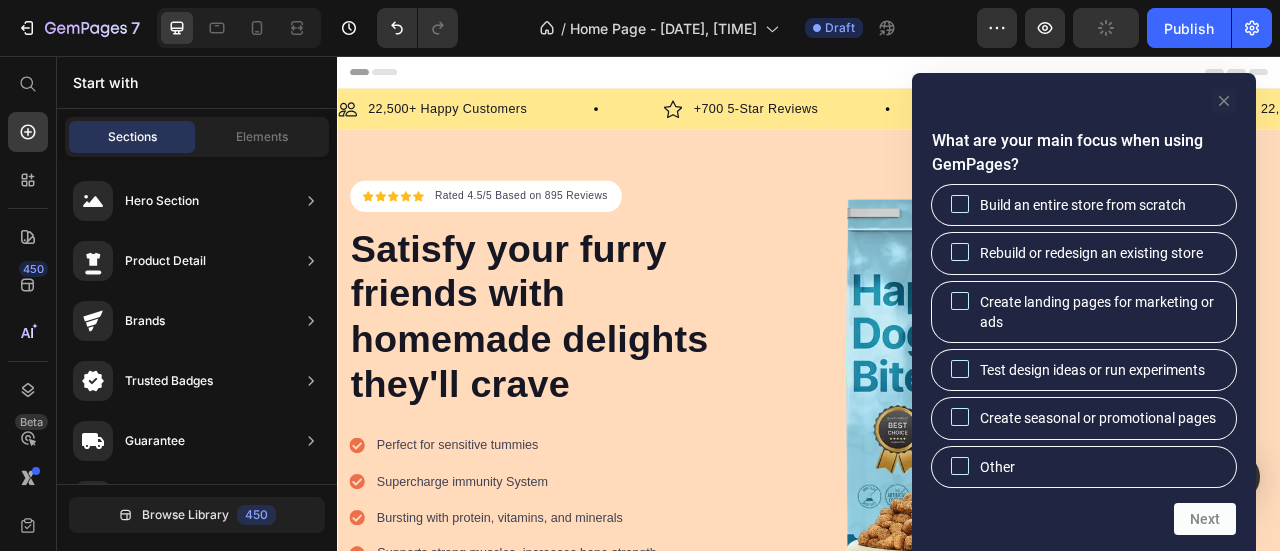 click 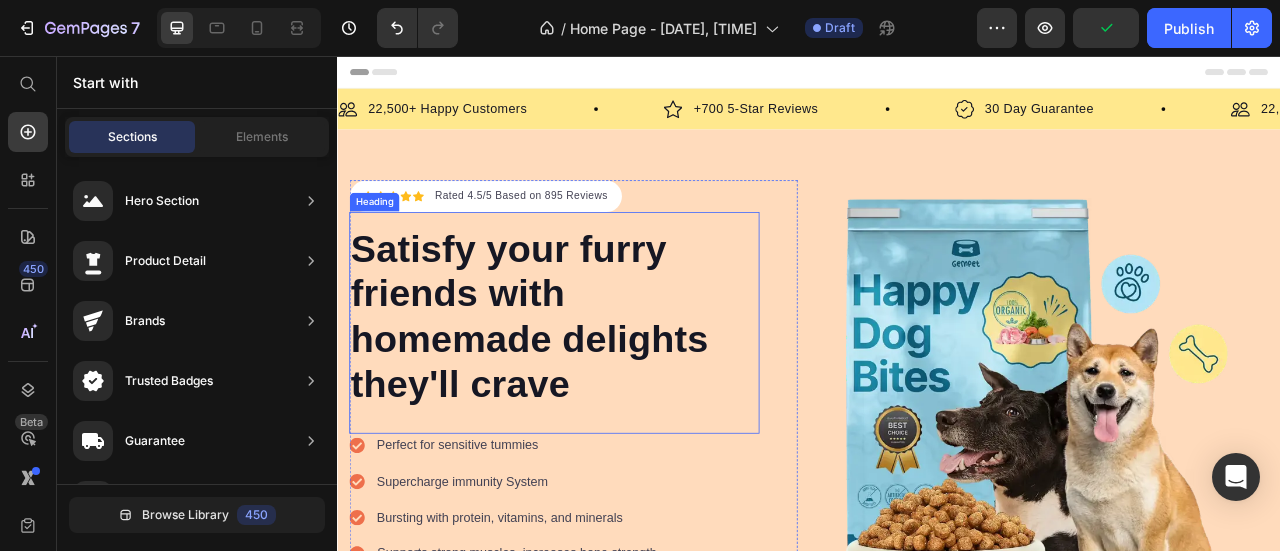 click on "Satisfy your furry friends with homemade delights they'll crave" at bounding box center (613, 387) 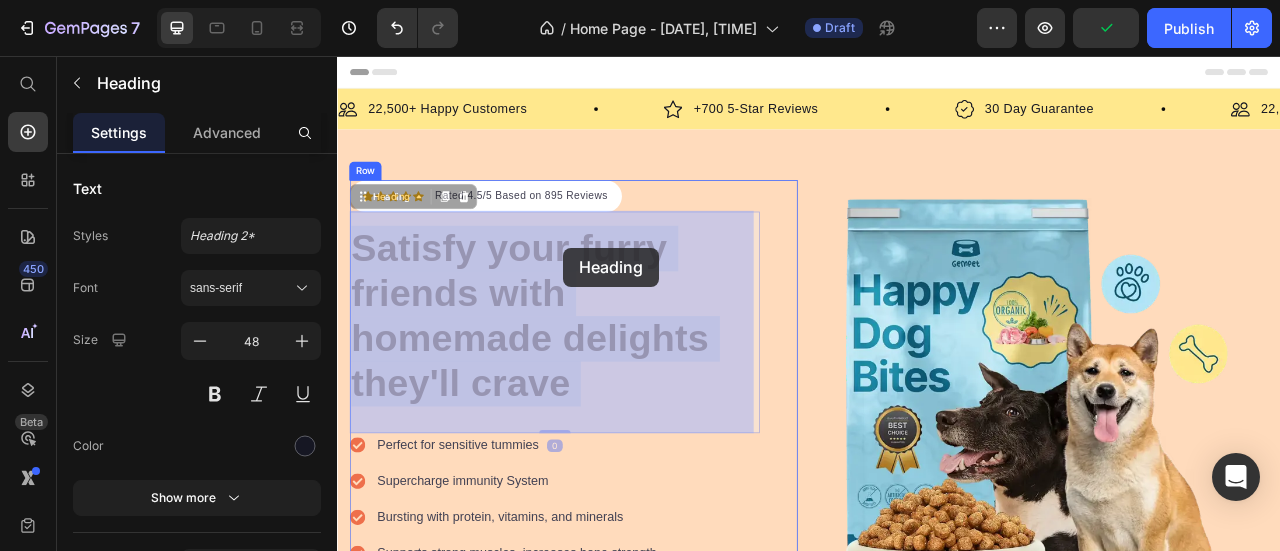 drag, startPoint x: 607, startPoint y: 319, endPoint x: 630, endPoint y: 299, distance: 30.479502 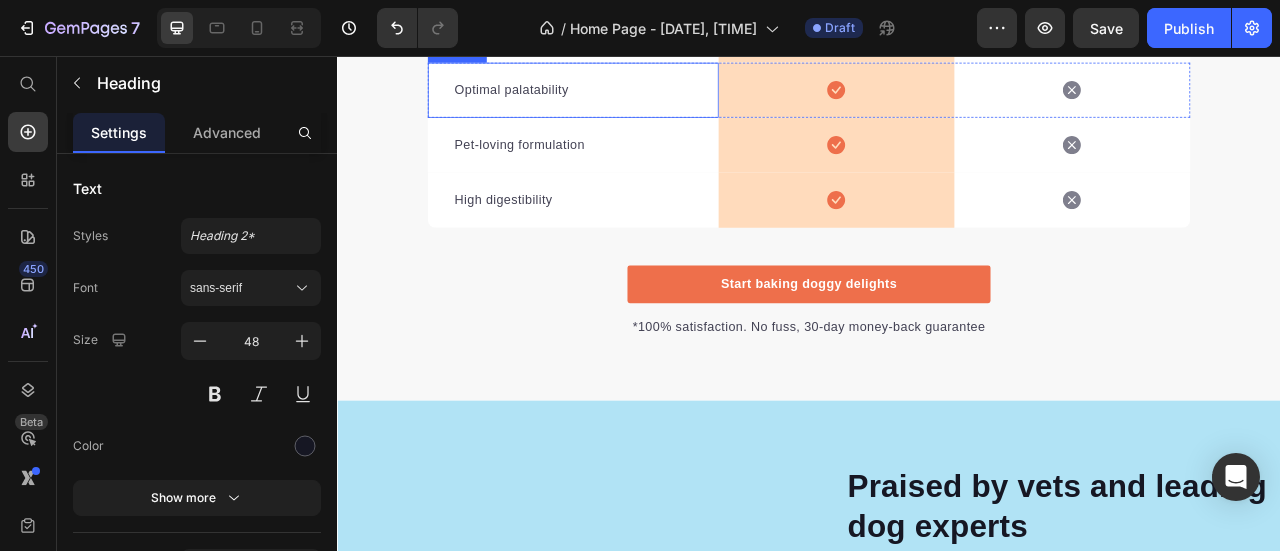 scroll, scrollTop: 5000, scrollLeft: 0, axis: vertical 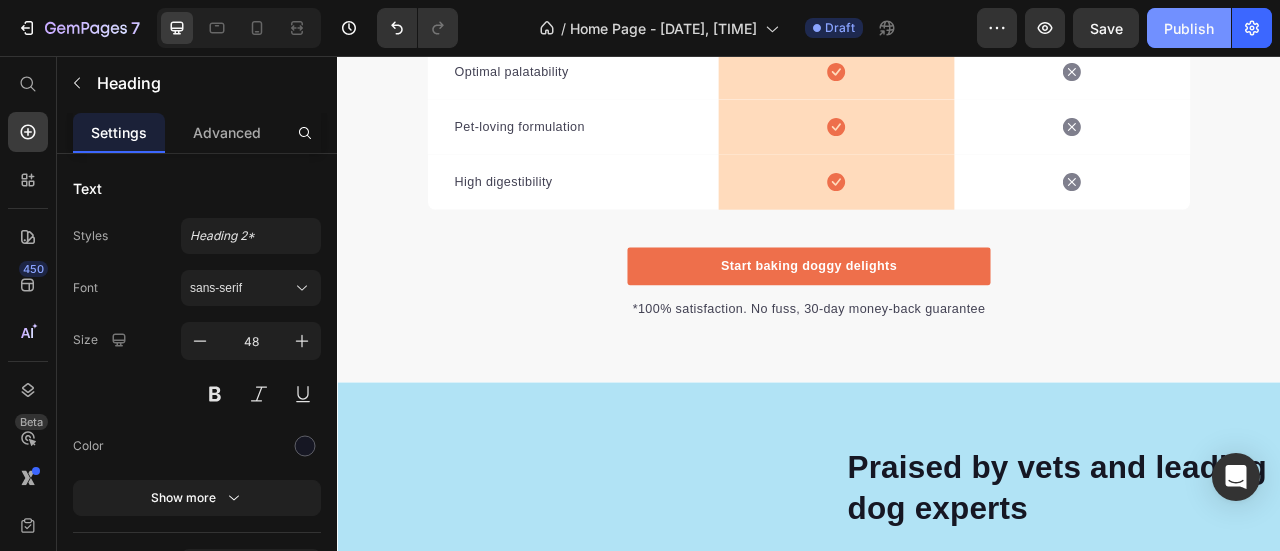 click on "Publish" 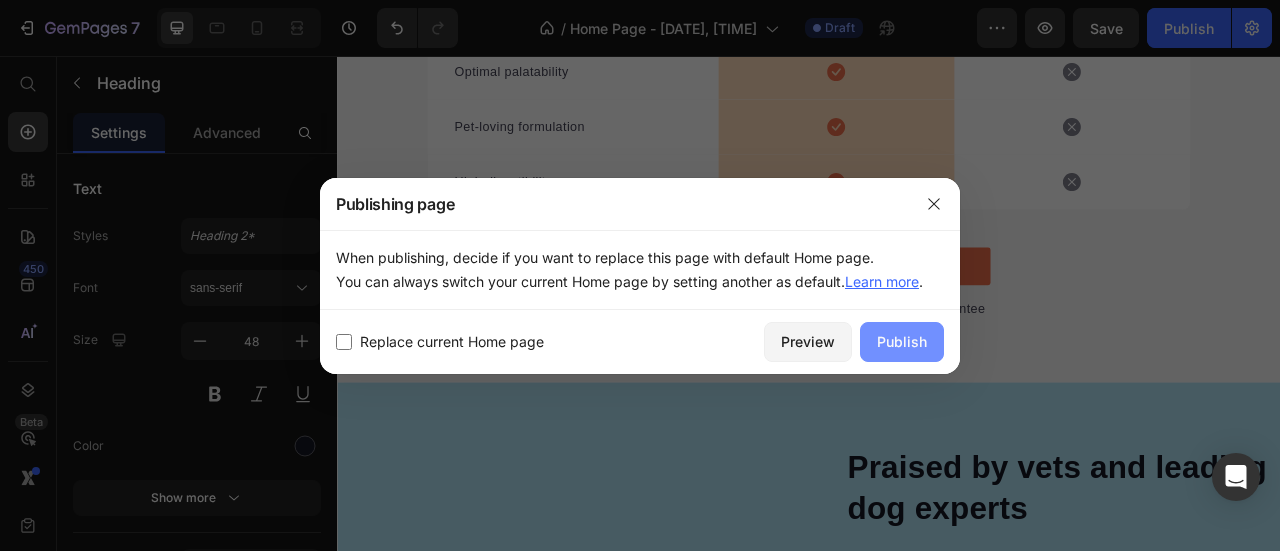 click on "Publish" at bounding box center (902, 341) 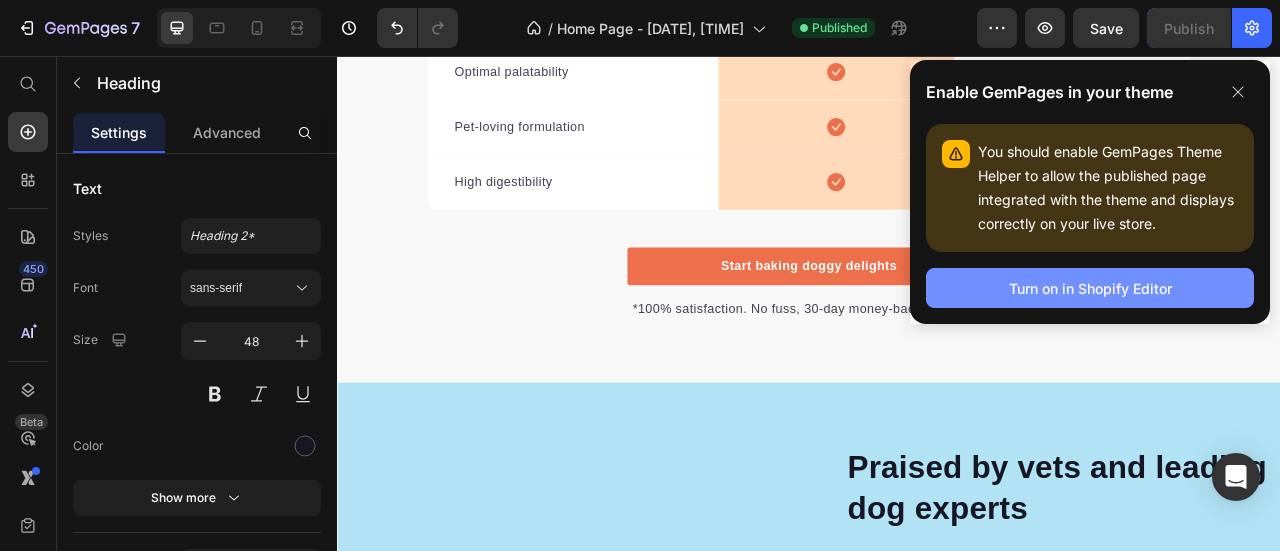 click on "Turn on in Shopify Editor" at bounding box center [1090, 288] 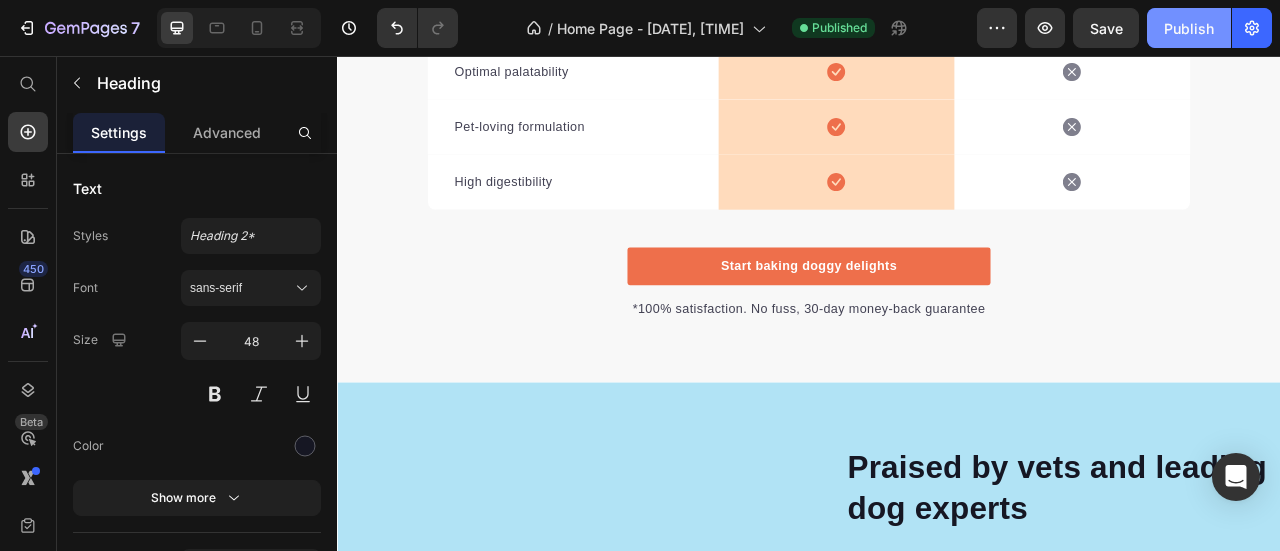 click on "Publish" at bounding box center (1189, 28) 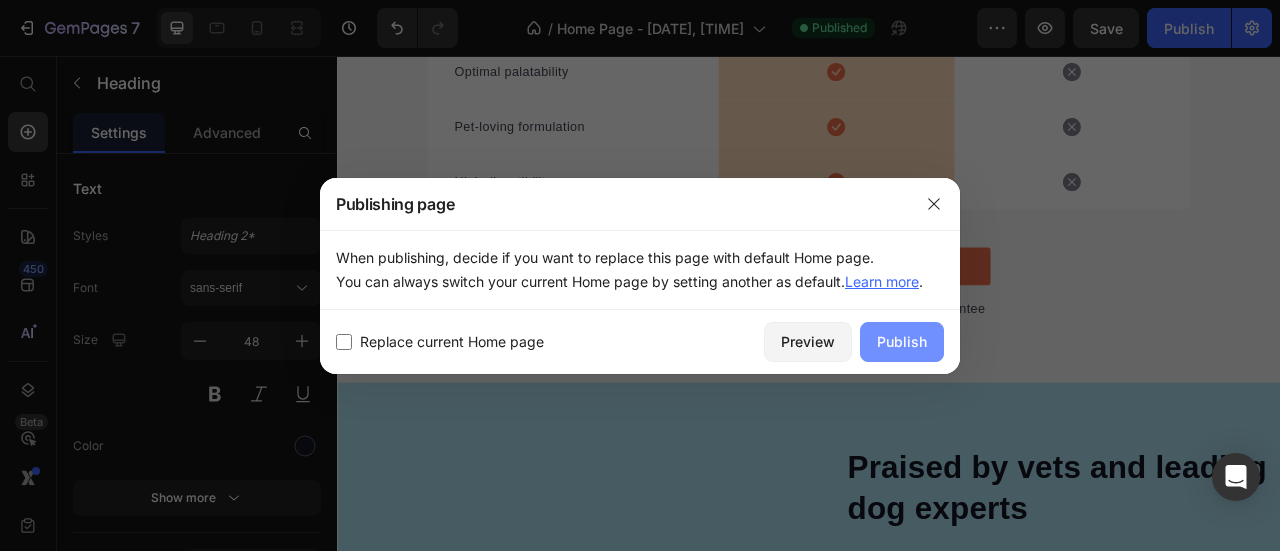 click on "Publish" at bounding box center [902, 341] 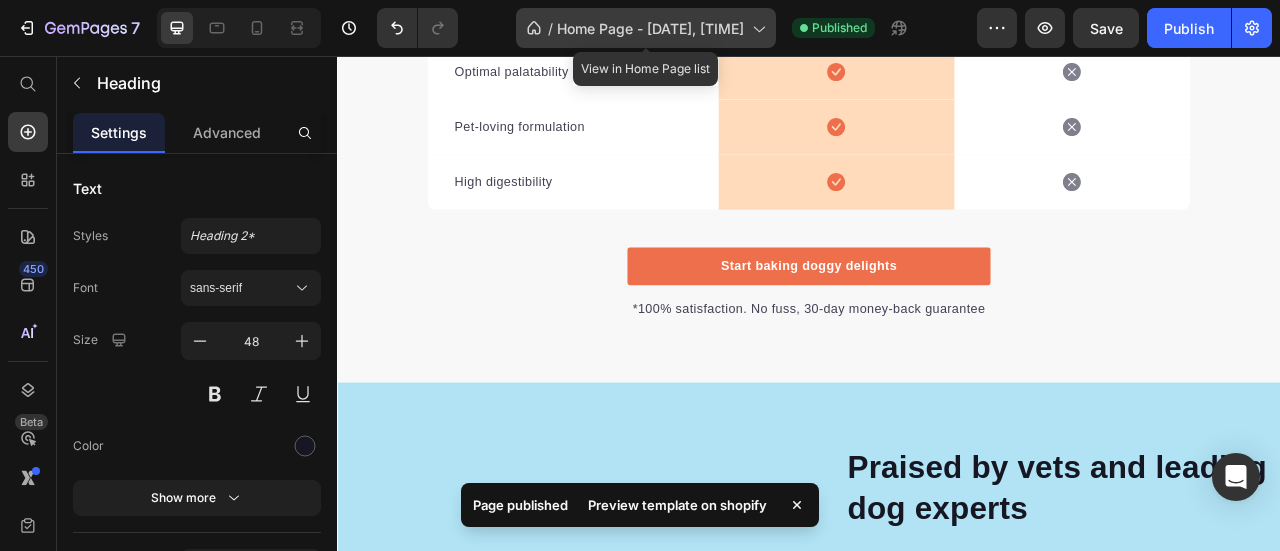 click 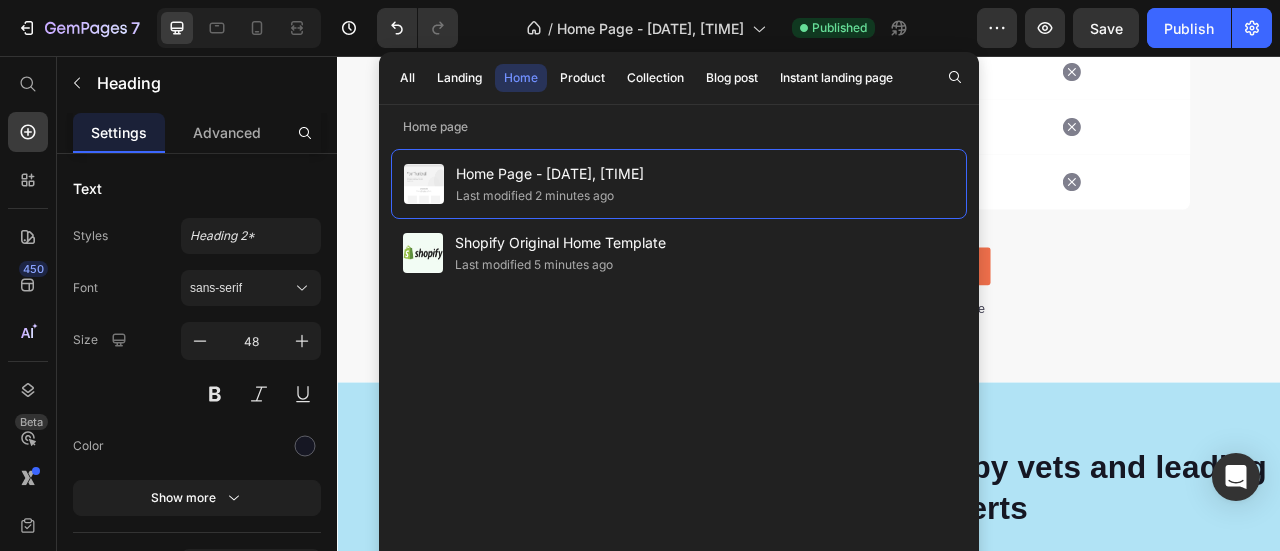 click on "Home Page - Jul 14, 11:45:34 Last modified 2 minutes ago Shopify Original Home Template Last modified 5 minutes ago" at bounding box center [679, 387] 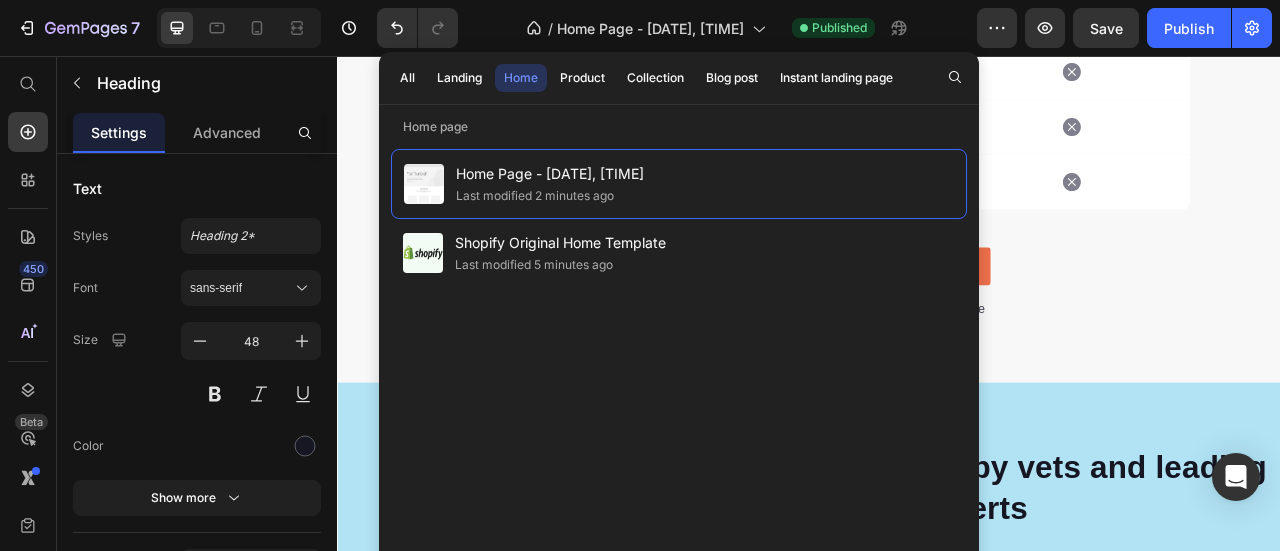 click on "Icon" at bounding box center [1272, 6] 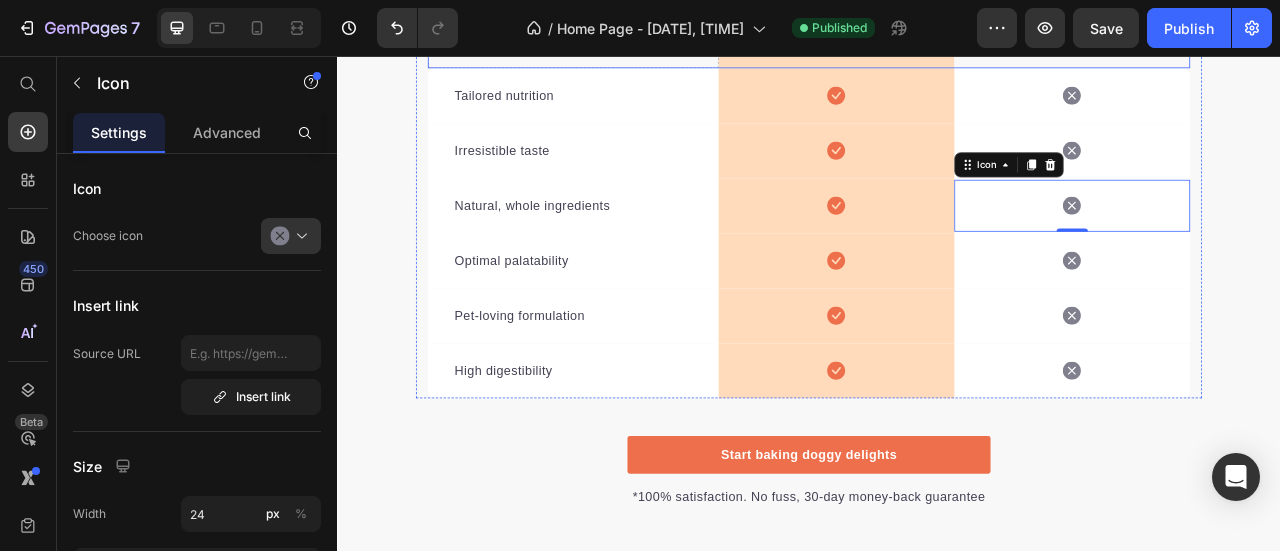 scroll, scrollTop: 4666, scrollLeft: 0, axis: vertical 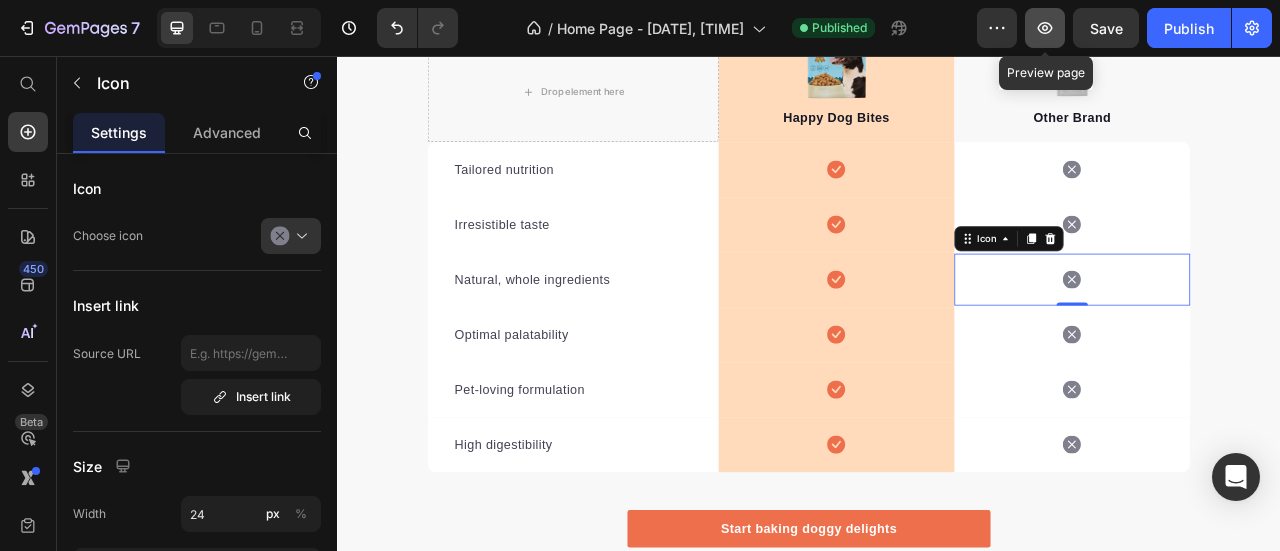 click 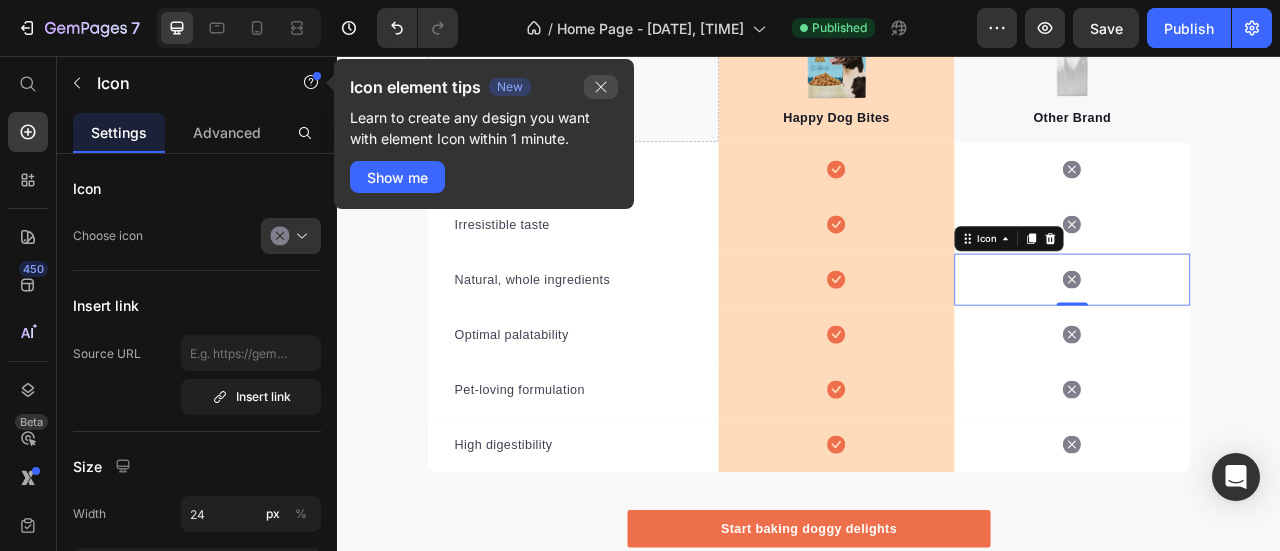 click 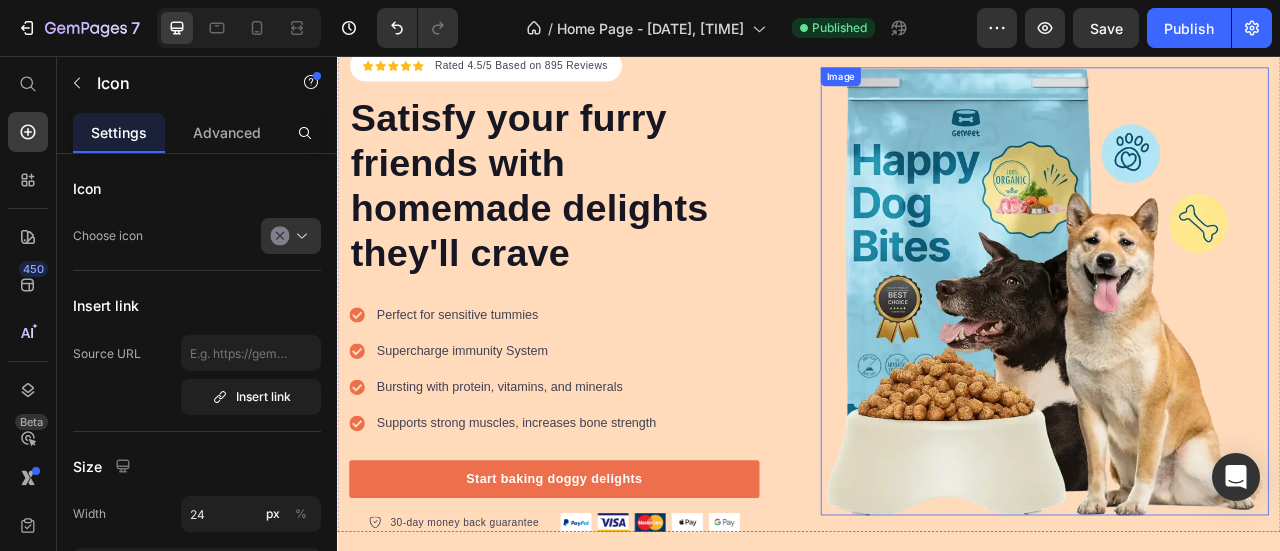 scroll, scrollTop: 0, scrollLeft: 0, axis: both 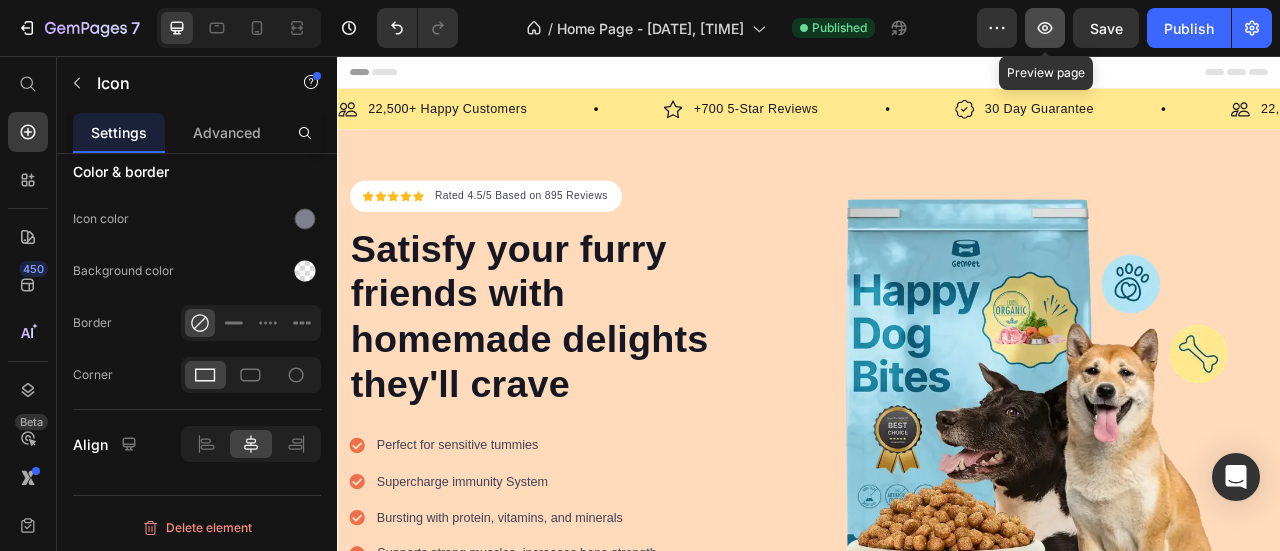 click 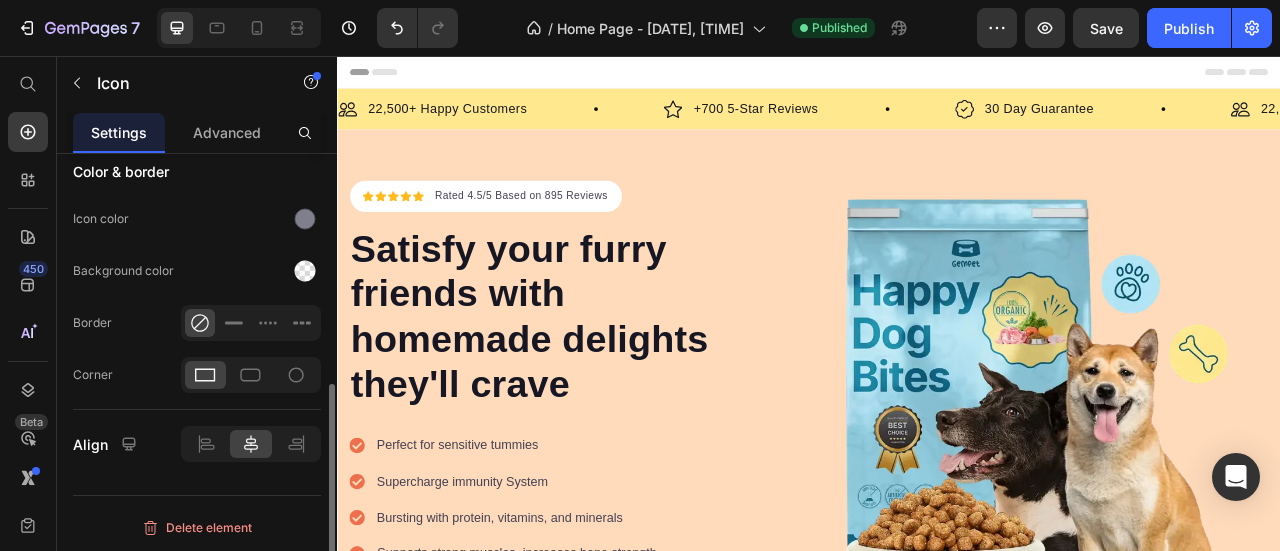 scroll, scrollTop: 464, scrollLeft: 0, axis: vertical 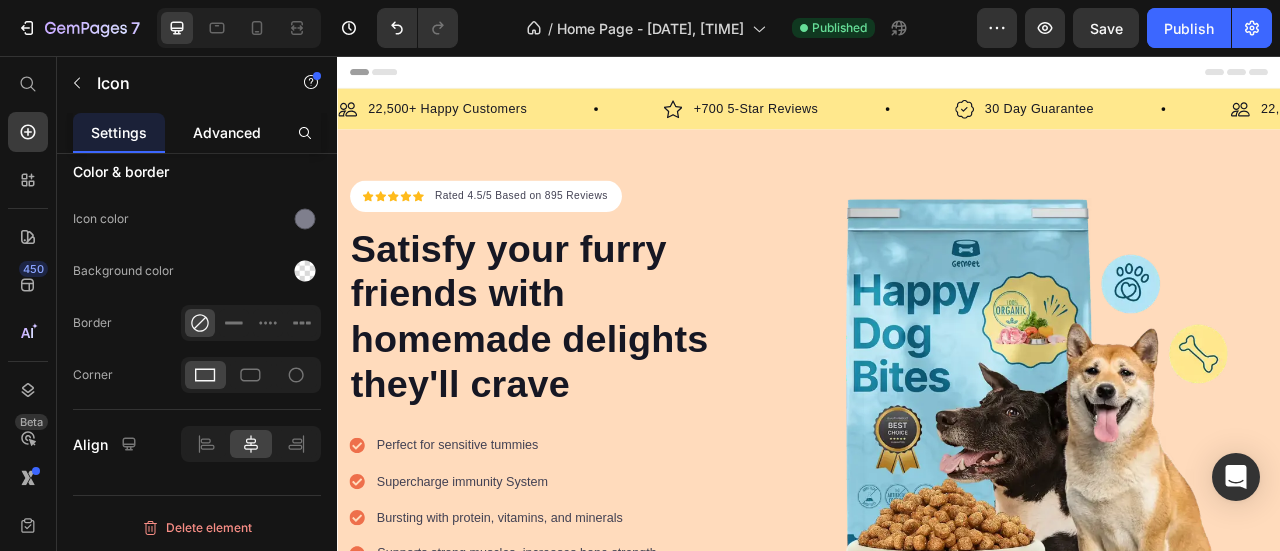 click on "Advanced" at bounding box center (227, 132) 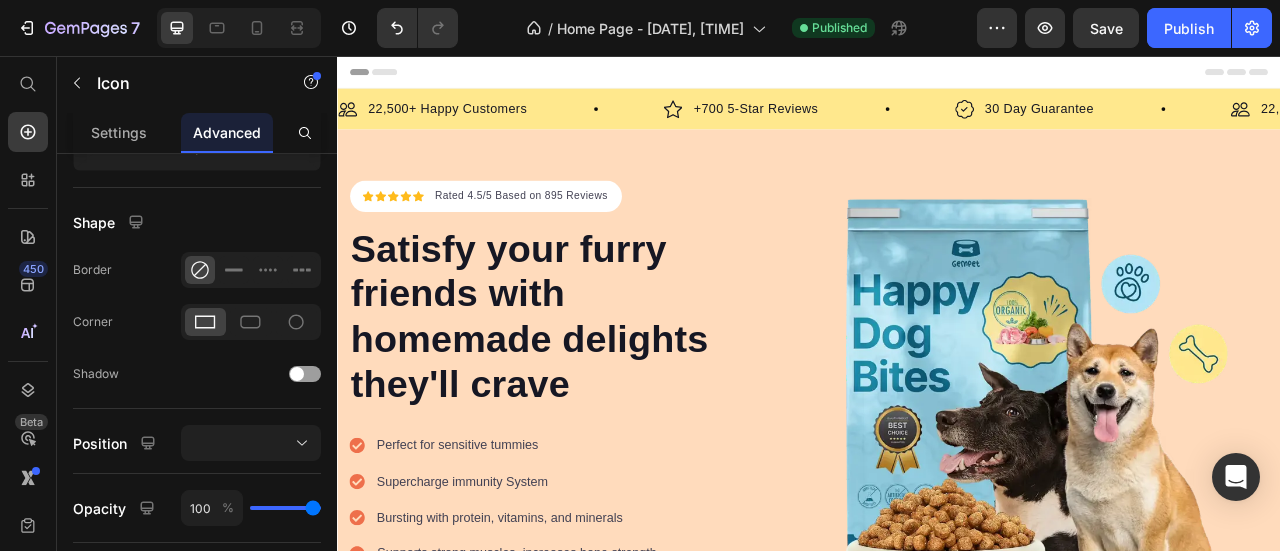 scroll, scrollTop: 0, scrollLeft: 0, axis: both 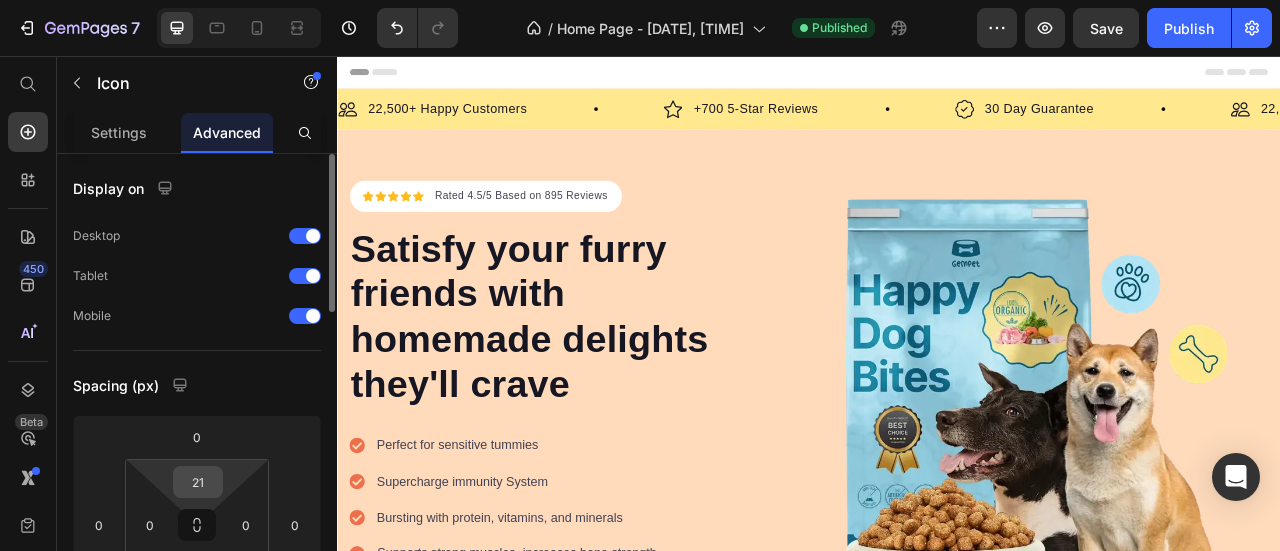 drag, startPoint x: 202, startPoint y: 525, endPoint x: 200, endPoint y: 476, distance: 49.0408 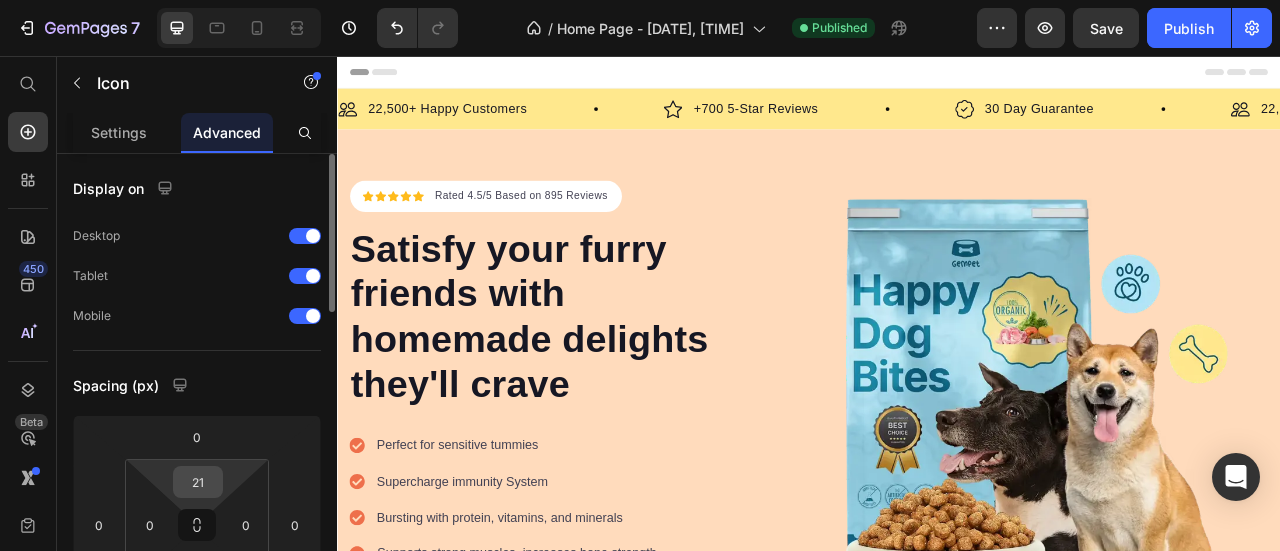 click on "21 0 21 0" at bounding box center [197, 525] 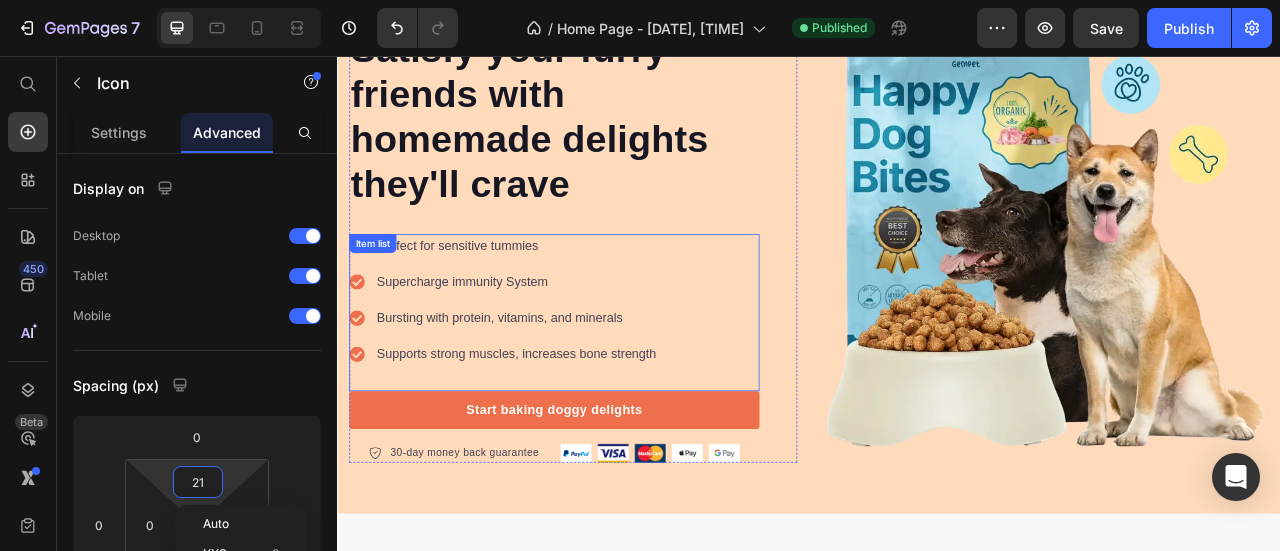 scroll, scrollTop: 0, scrollLeft: 0, axis: both 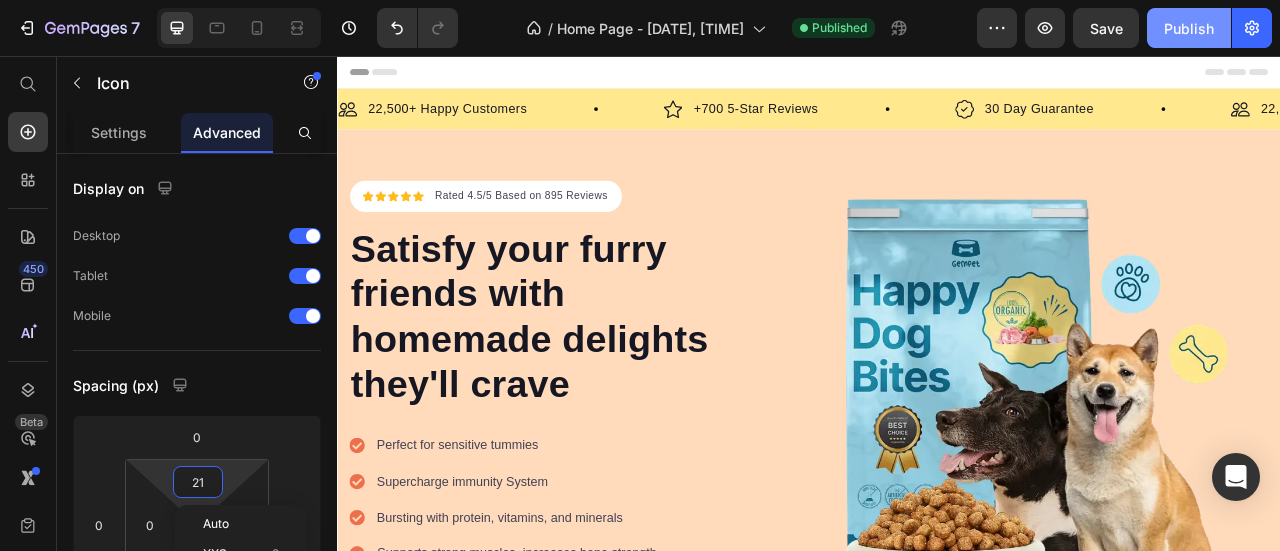 click on "Publish" 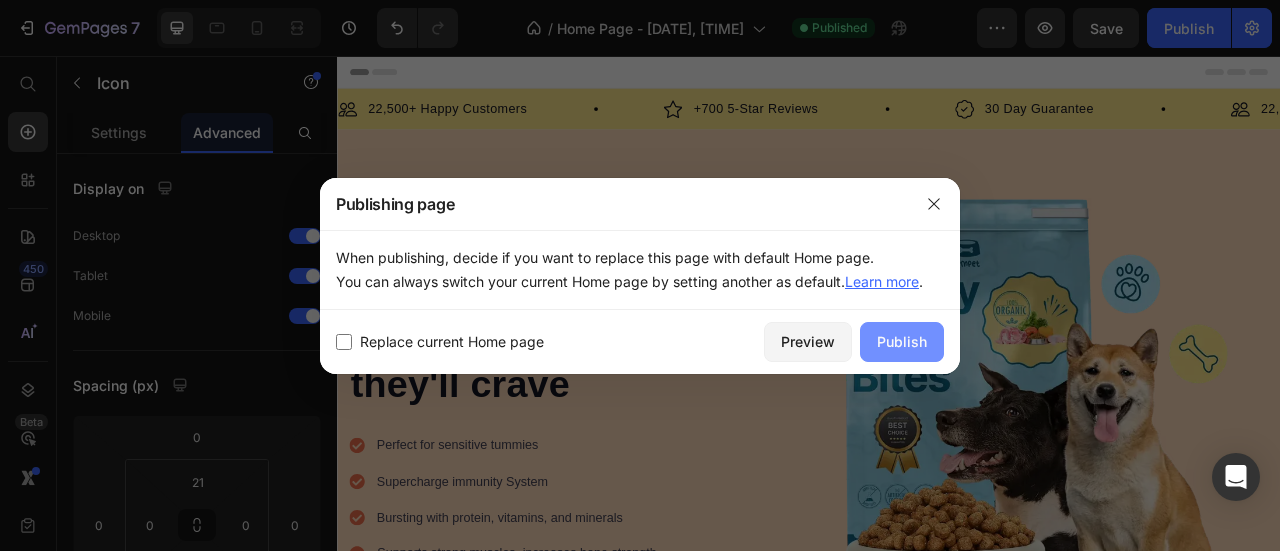 click on "Publish" at bounding box center (902, 342) 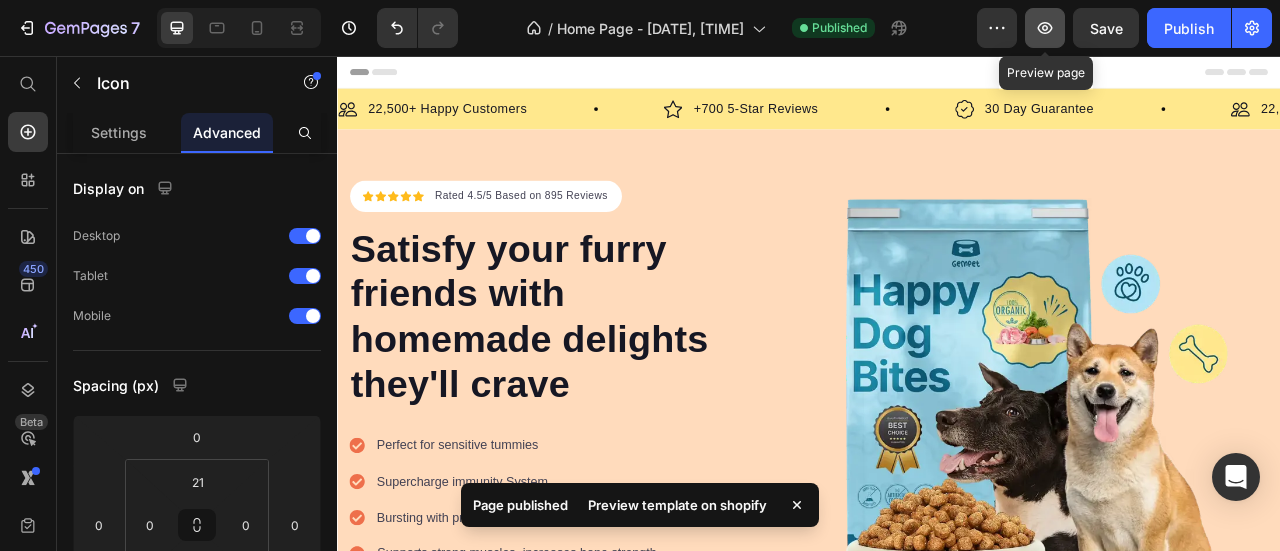 click 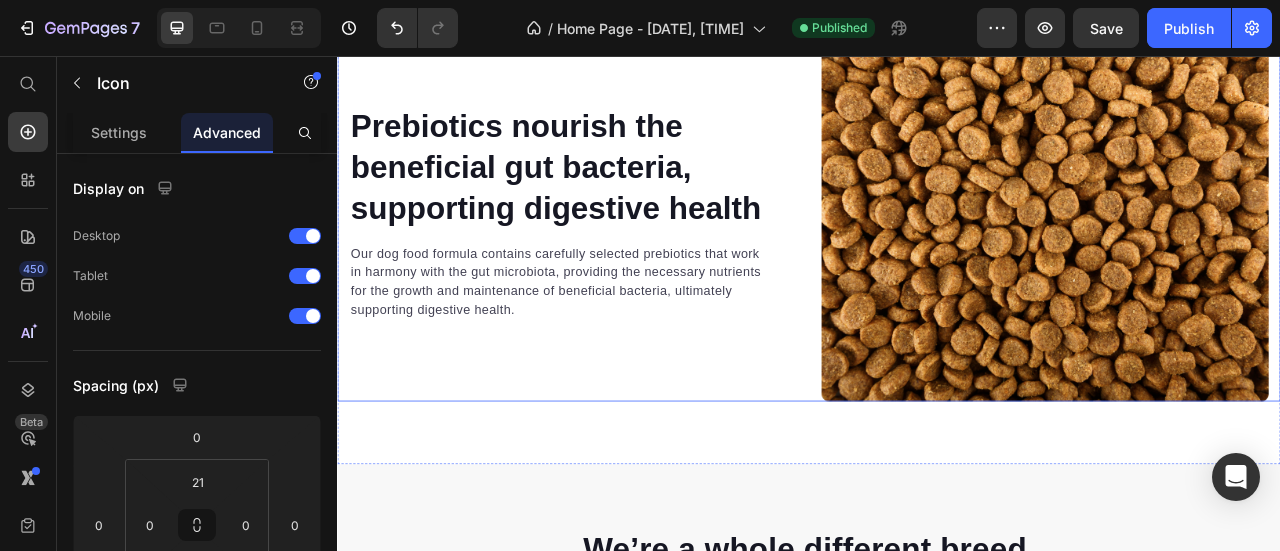 scroll, scrollTop: 3546, scrollLeft: 0, axis: vertical 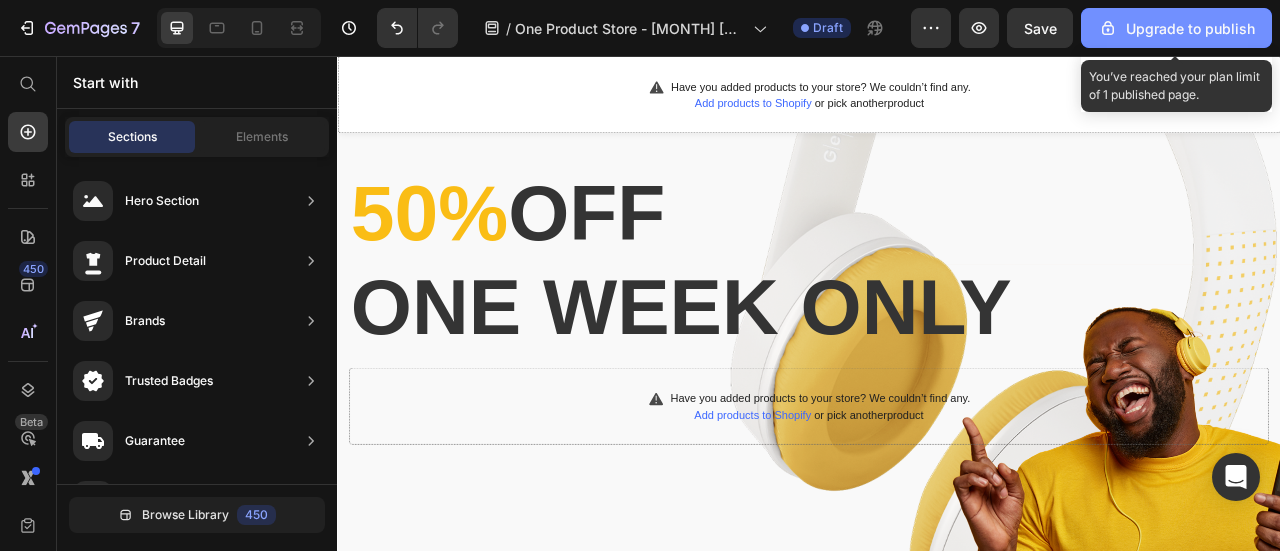 click on "Upgrade to publish" at bounding box center (1176, 28) 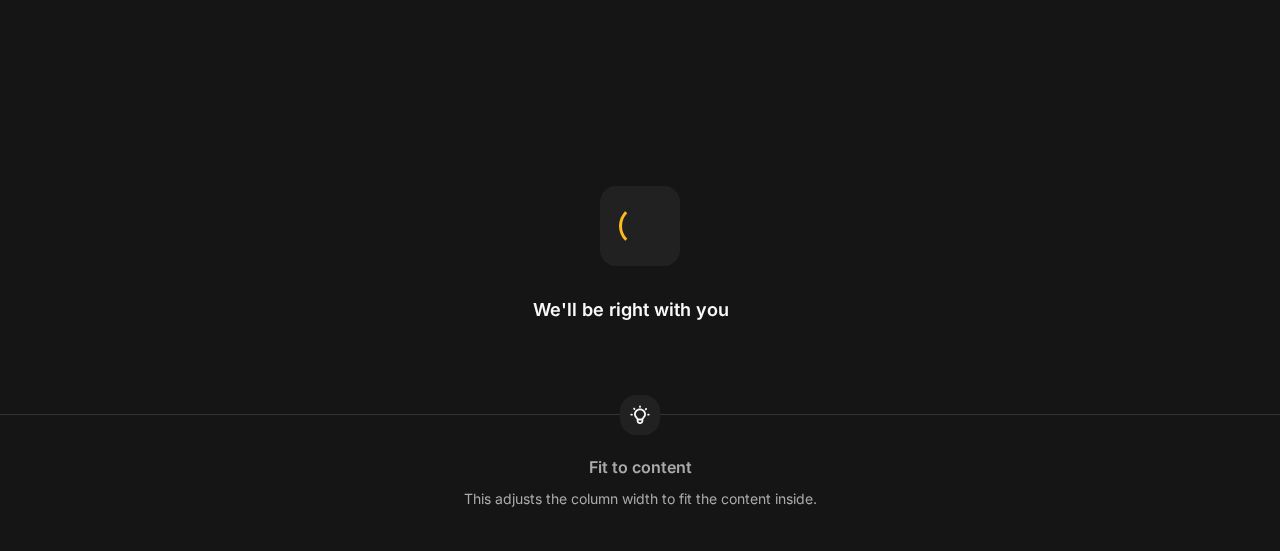scroll, scrollTop: 0, scrollLeft: 0, axis: both 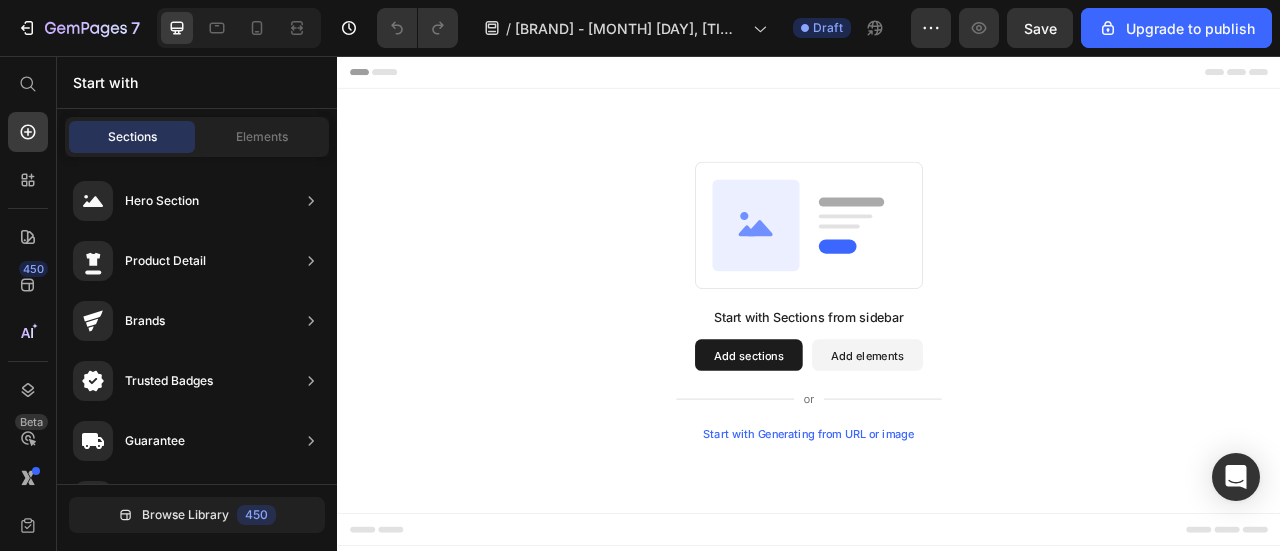 click on "Add sections" at bounding box center (860, 436) 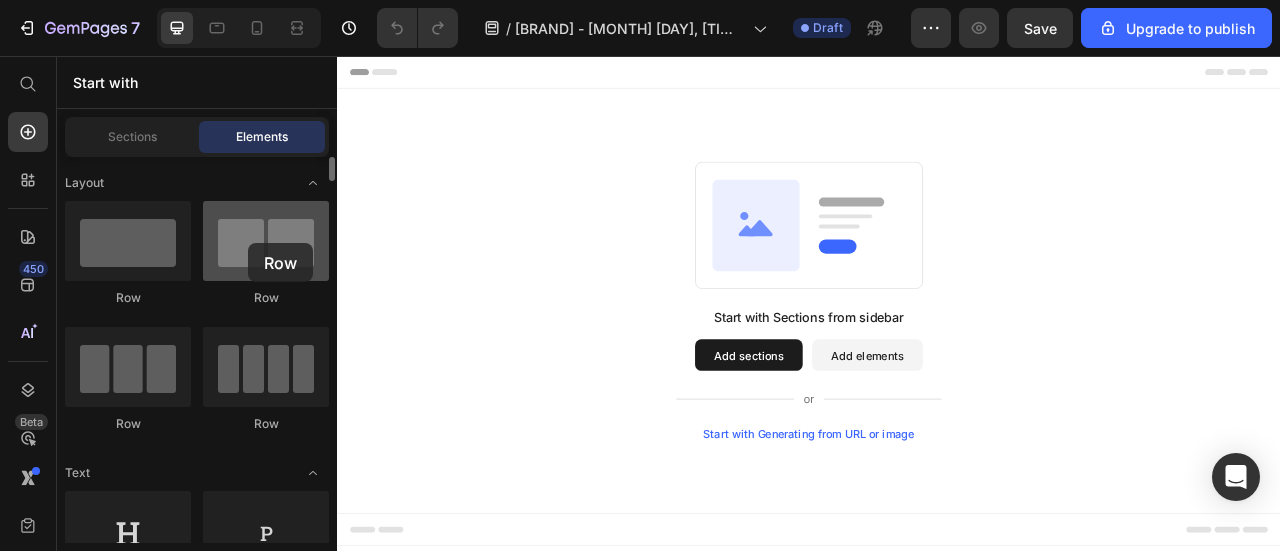 click at bounding box center [266, 241] 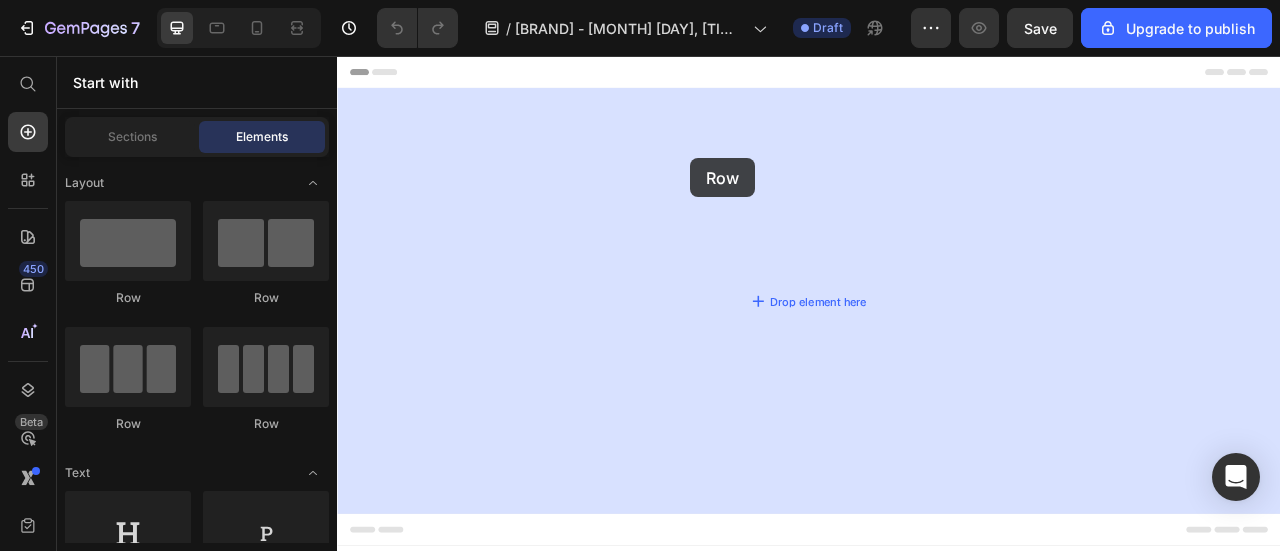 drag, startPoint x: 585, startPoint y: 299, endPoint x: 792, endPoint y: 183, distance: 237.28674 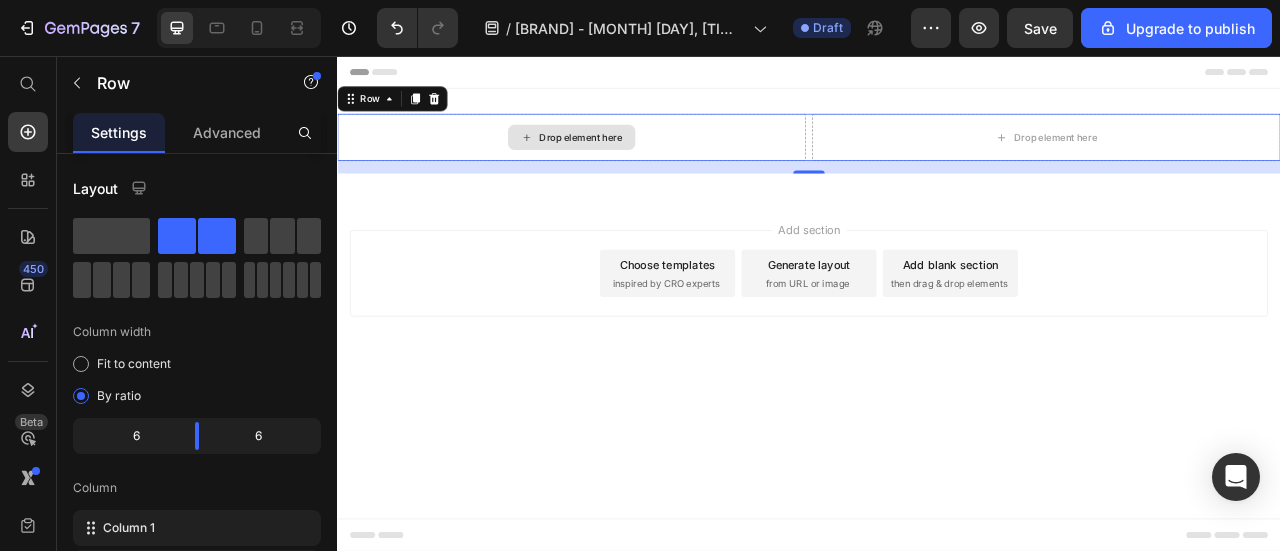 click on "Drop element here" at bounding box center [635, 159] 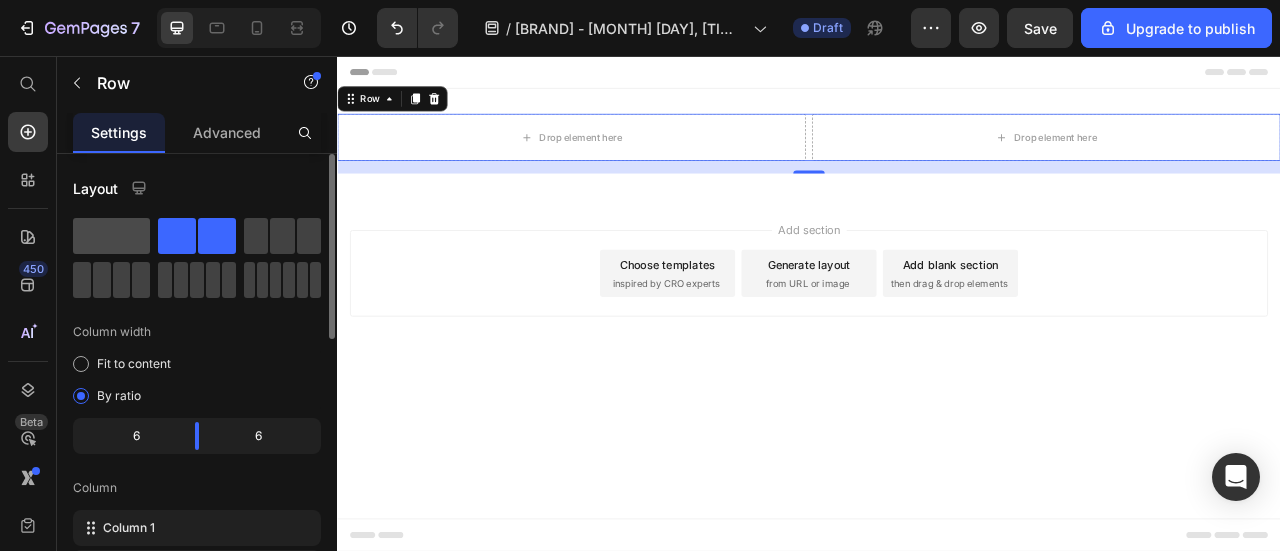 click 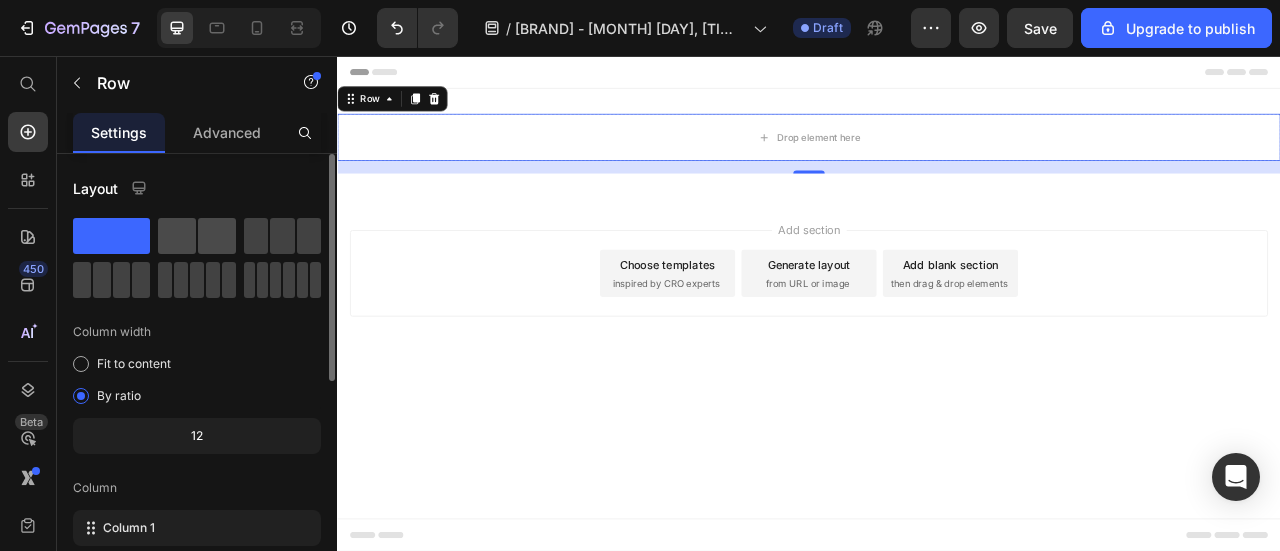 click 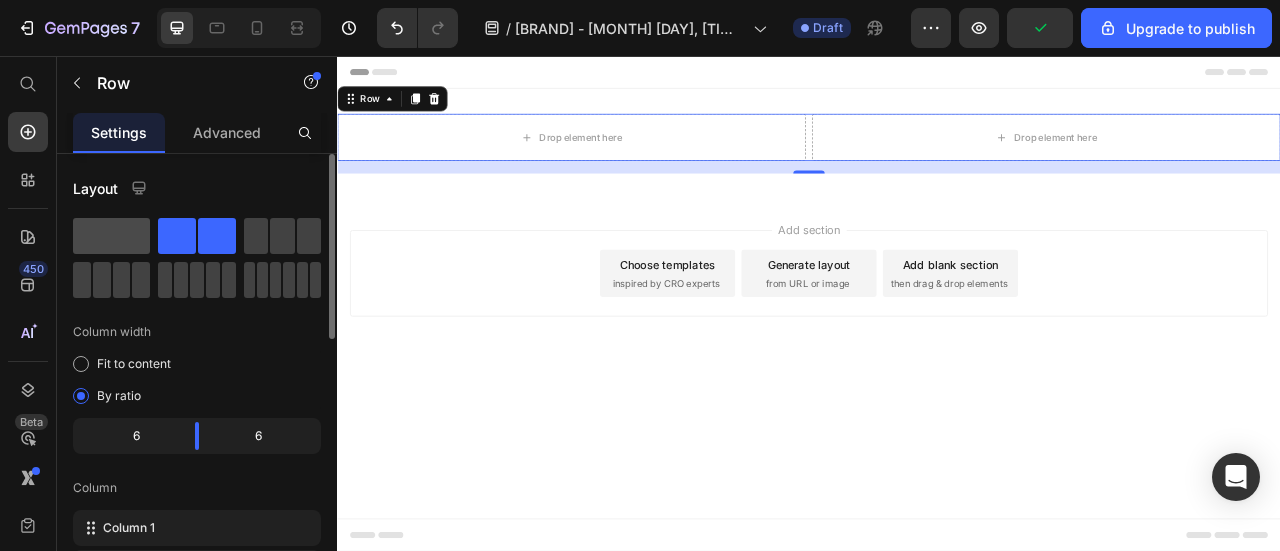 click 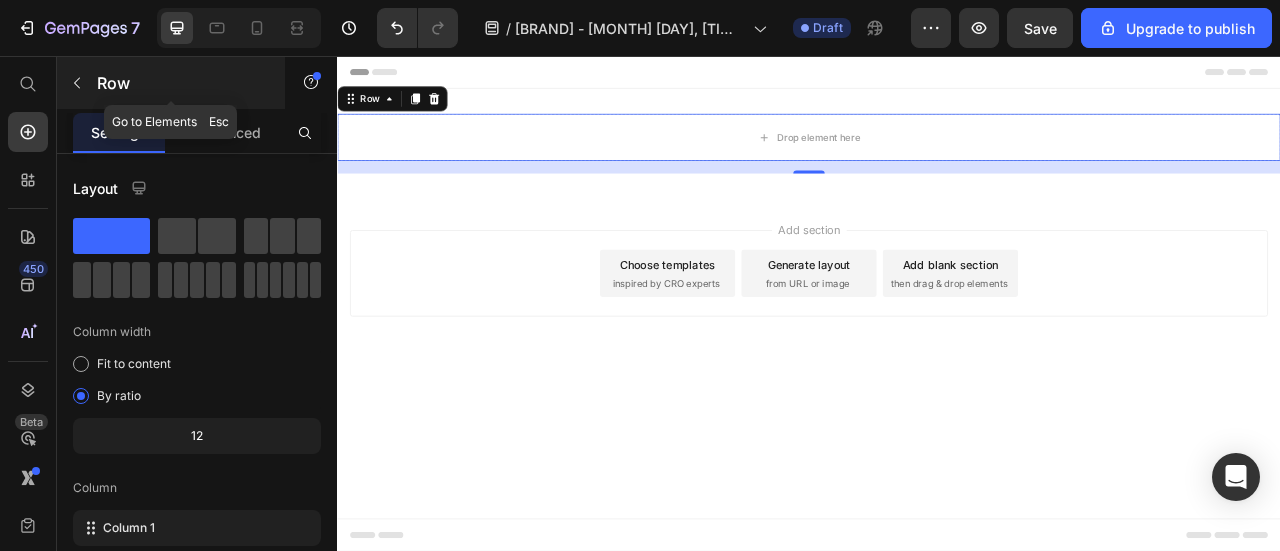 click at bounding box center (77, 83) 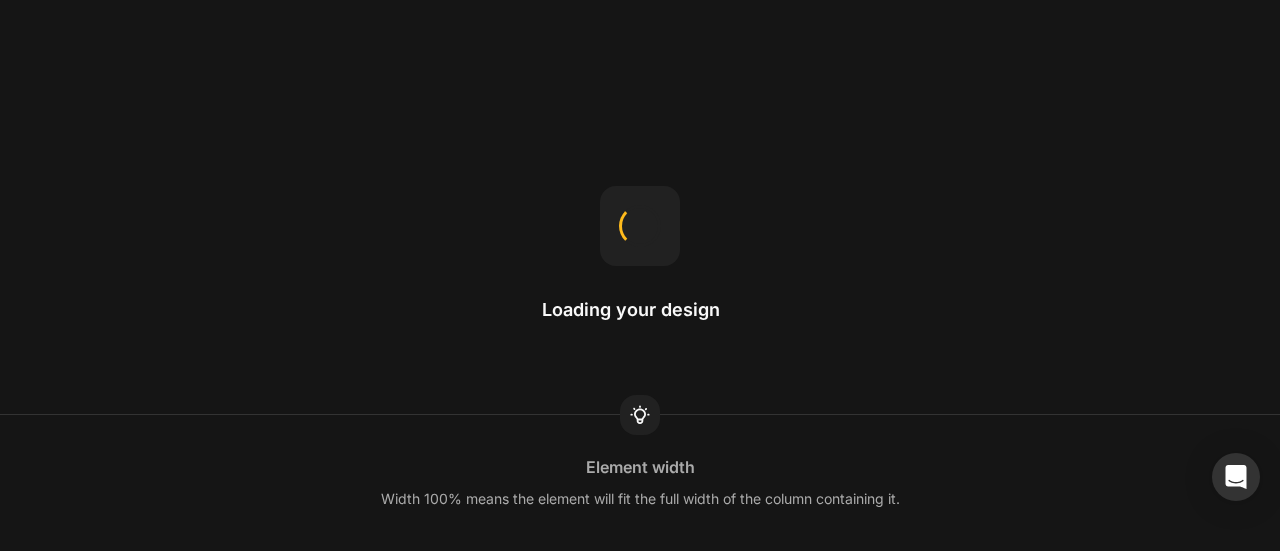 scroll, scrollTop: 0, scrollLeft: 0, axis: both 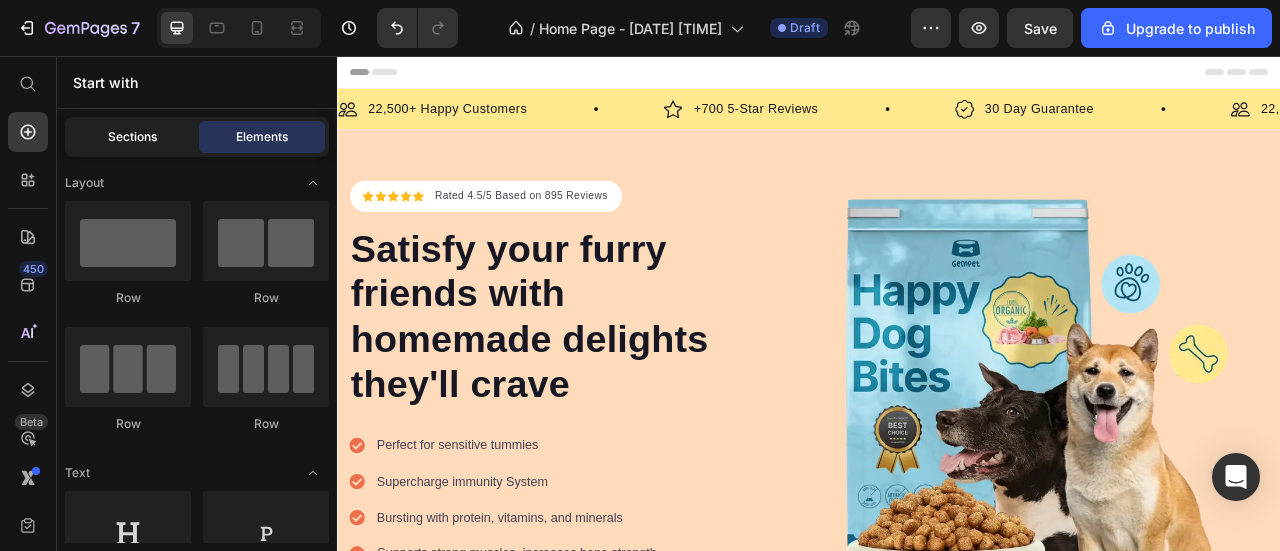 click on "Sections" 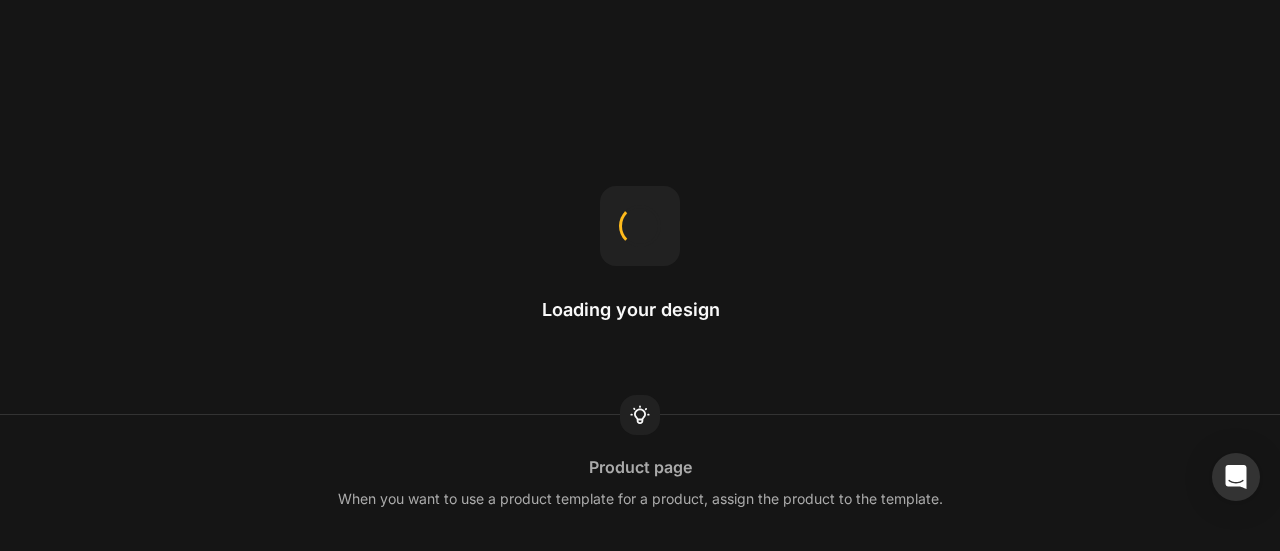 scroll, scrollTop: 0, scrollLeft: 0, axis: both 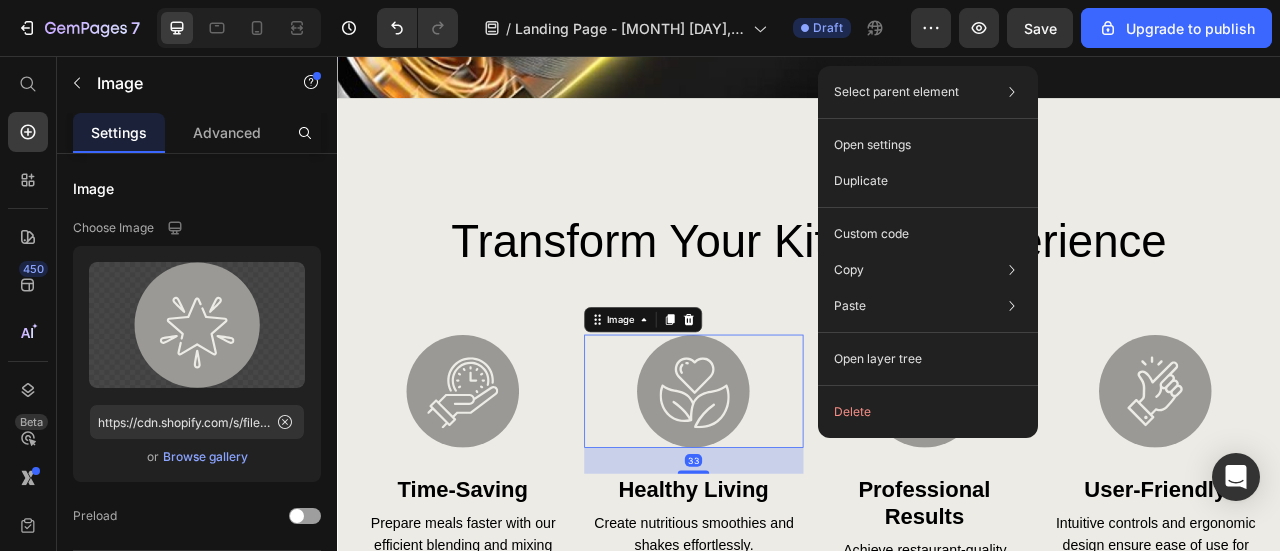 click at bounding box center (790, 482) 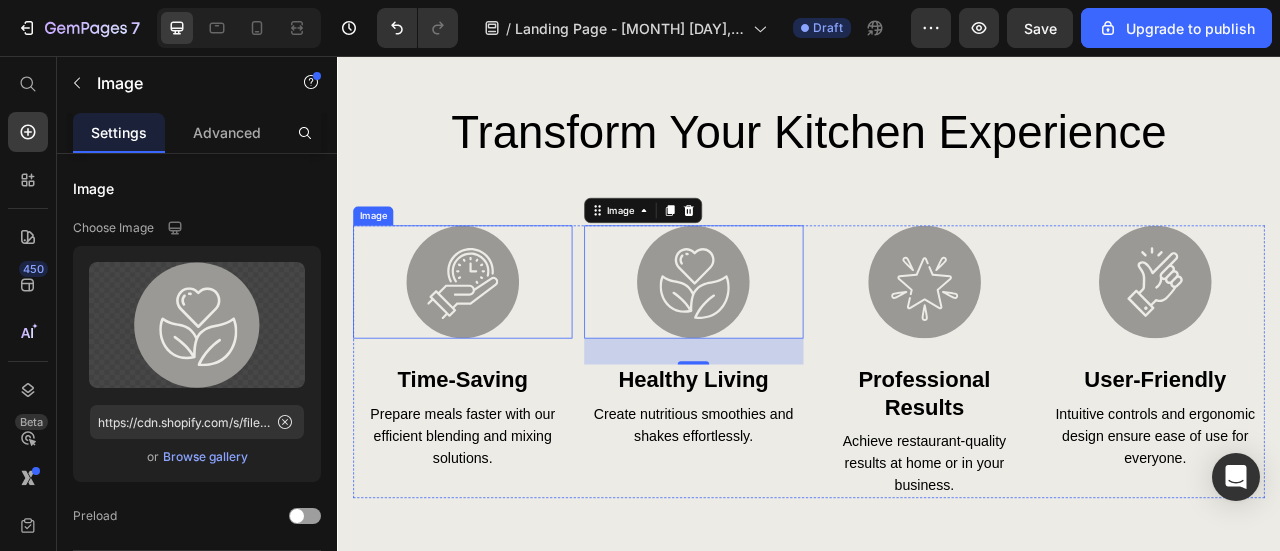 scroll, scrollTop: 3500, scrollLeft: 0, axis: vertical 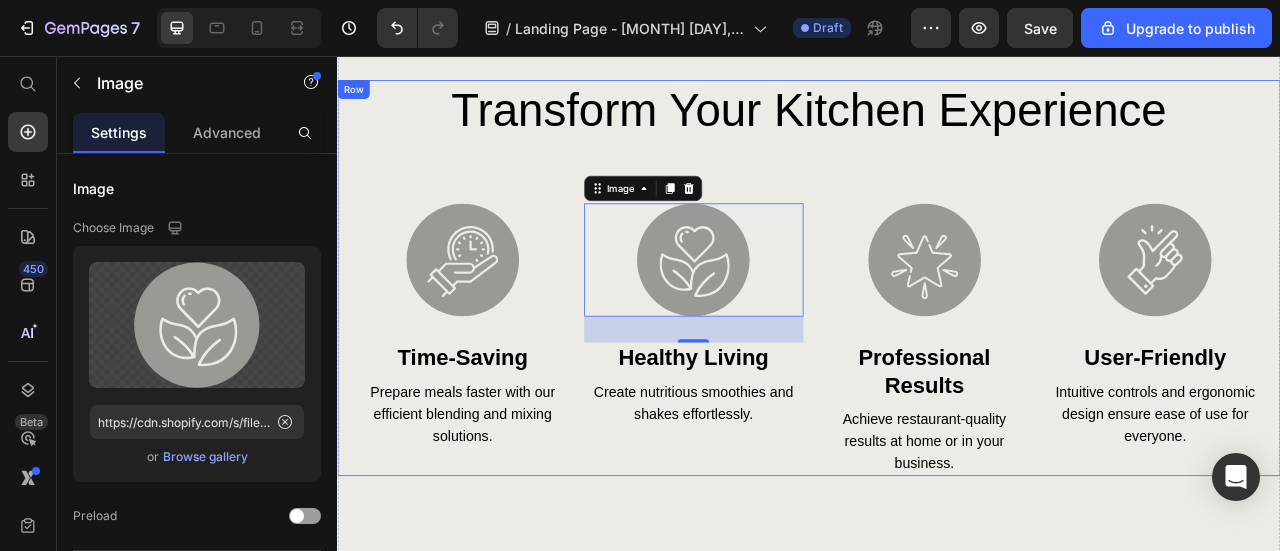 click on "transform your kitchen experience Heading Image Time-Saving Heading Prepare meals faster with our efficient blending and mixing solutions. Text Block Image   33 Healthy Living Heading Create nutritious smoothies and shakes effortlessly. Text Block Image Professional Results Heading Achieve restaurant-quality results at home or in your business. Text Block Image User-Friendly Heading Intuitive controls and ergonomic design ensure ease of use for everyone. Text Block Row" at bounding box center [937, 338] 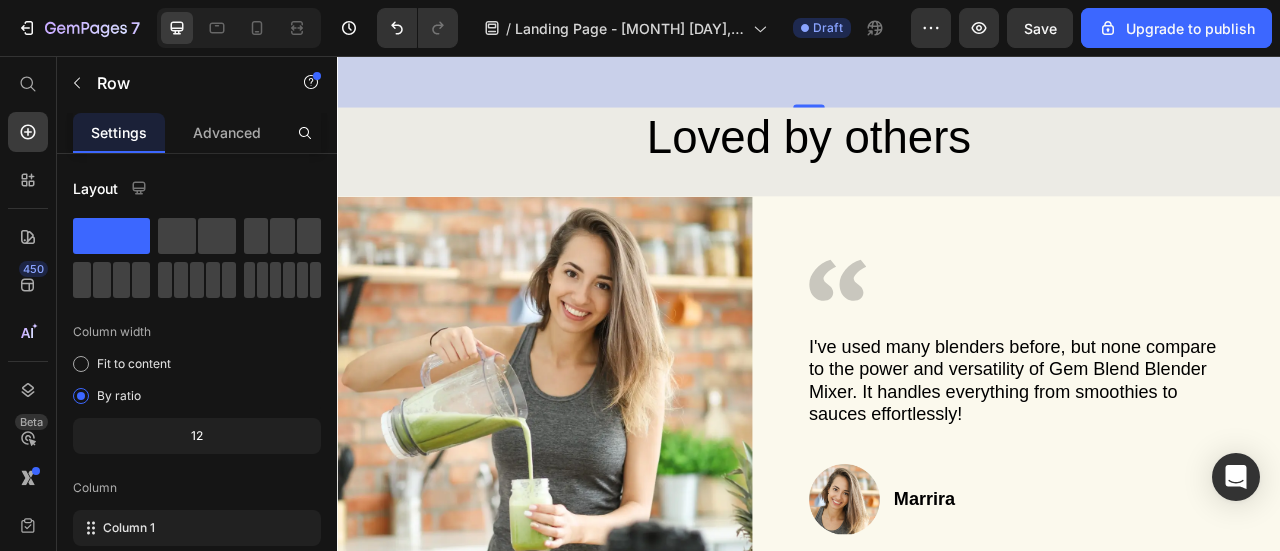 scroll, scrollTop: 3833, scrollLeft: 0, axis: vertical 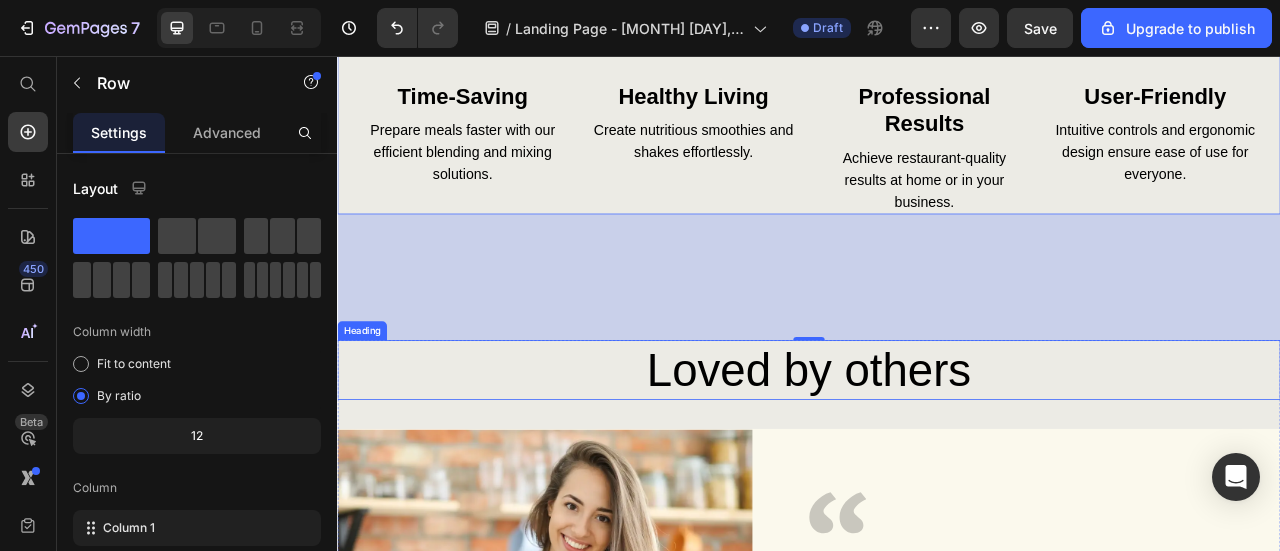 click on "Loved by others" at bounding box center (937, 455) 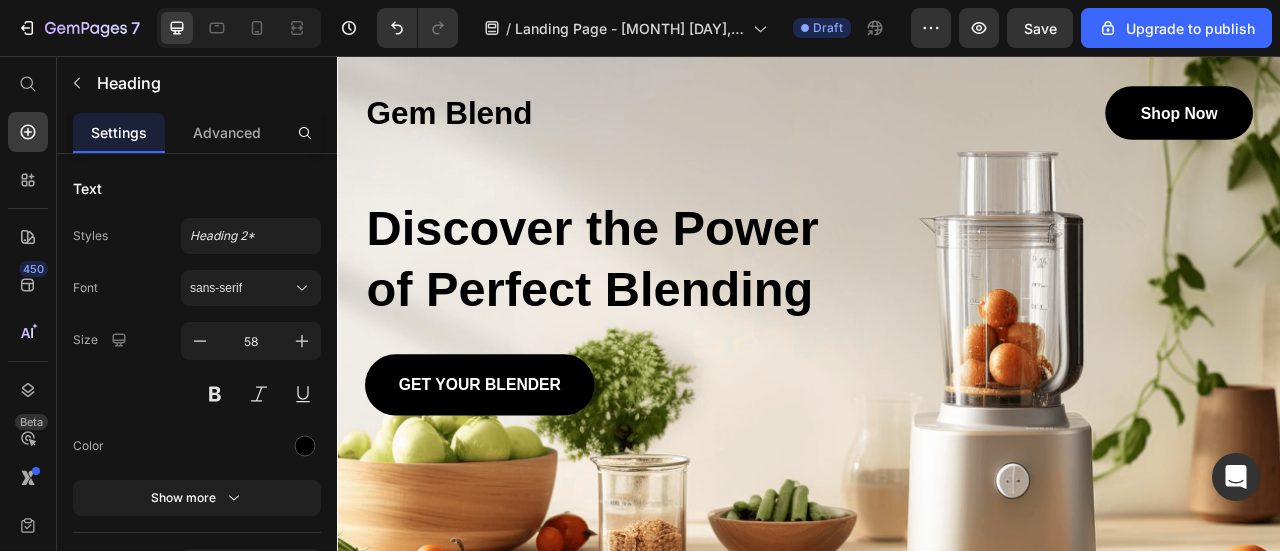 scroll, scrollTop: 0, scrollLeft: 0, axis: both 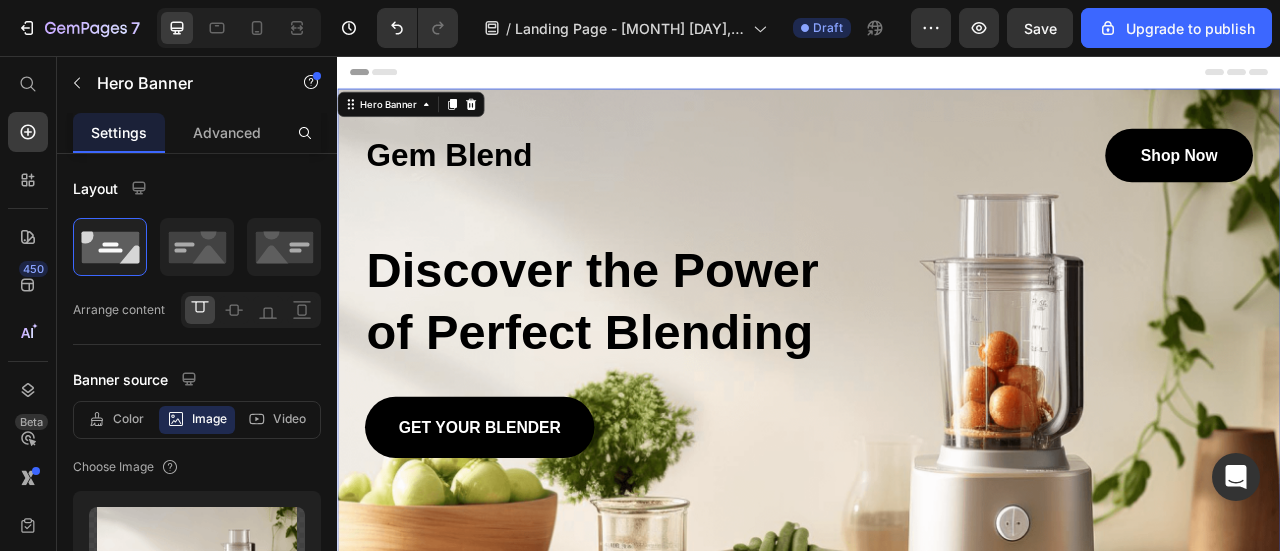 click on "Gem Blend Heading shop now Button Row Discover the Power of Perfect Blending Heading GET YOUR BLENDER Button" at bounding box center [937, 332] 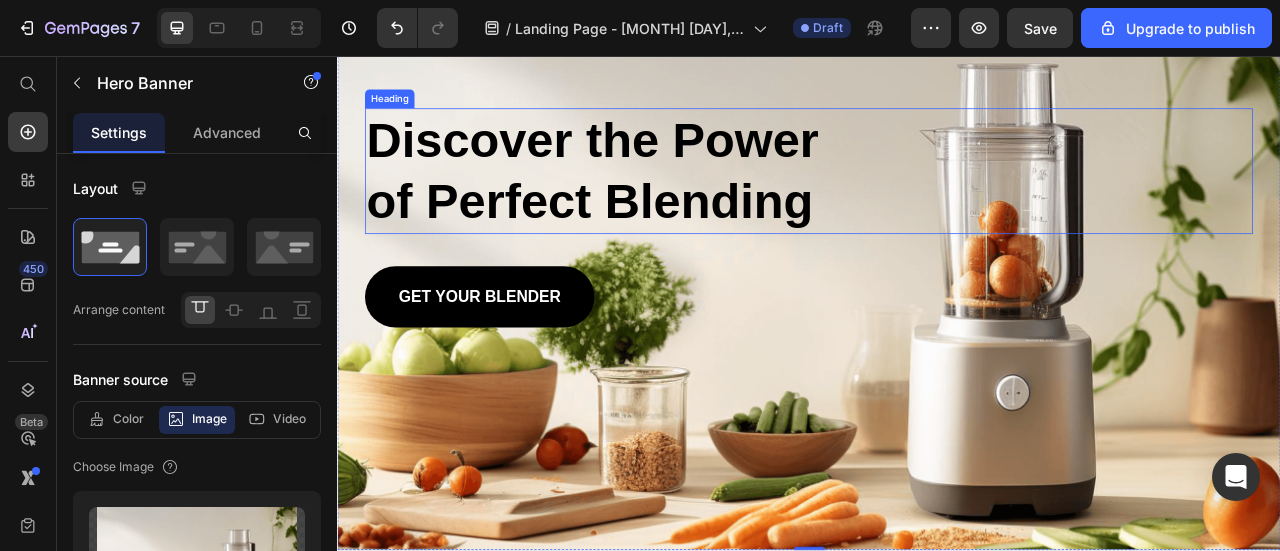 scroll, scrollTop: 333, scrollLeft: 0, axis: vertical 